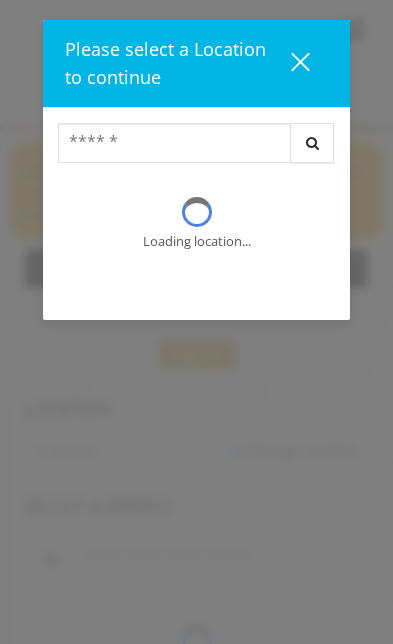 scroll, scrollTop: 0, scrollLeft: 0, axis: both 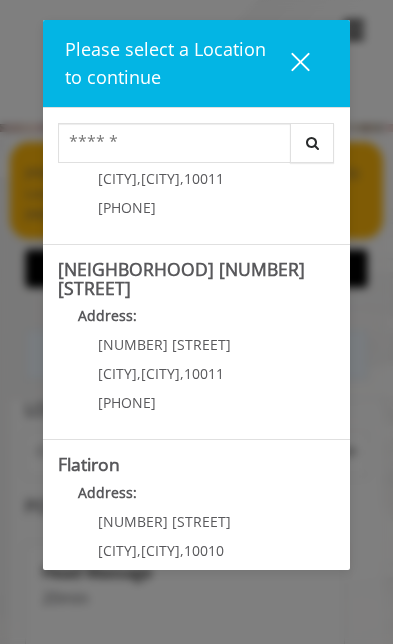 click on "[NUMBER] [STREET]" at bounding box center [164, 344] 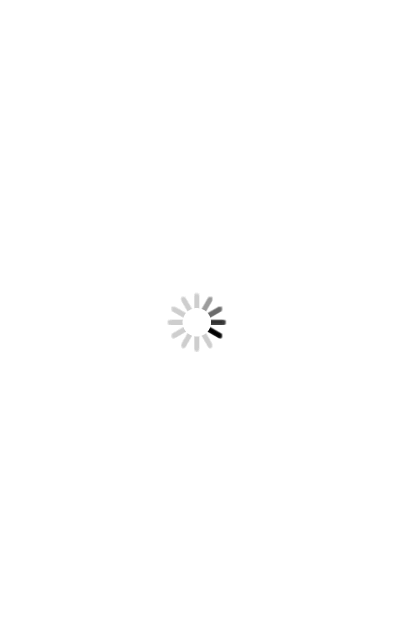 scroll, scrollTop: 0, scrollLeft: 0, axis: both 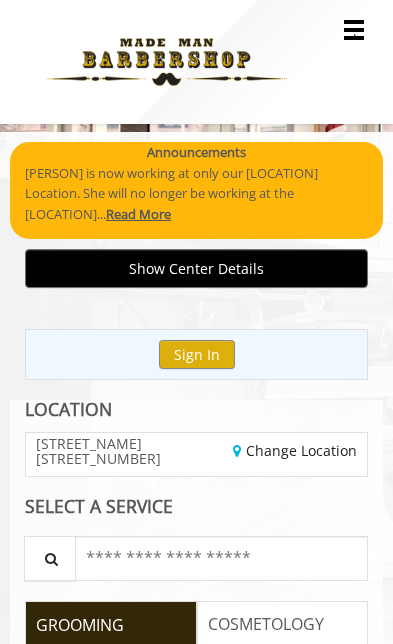click on "Read More" at bounding box center [138, 214] 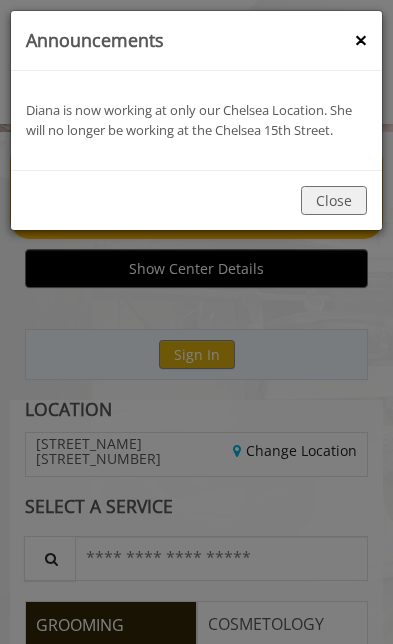 click on "Close" at bounding box center (334, 200) 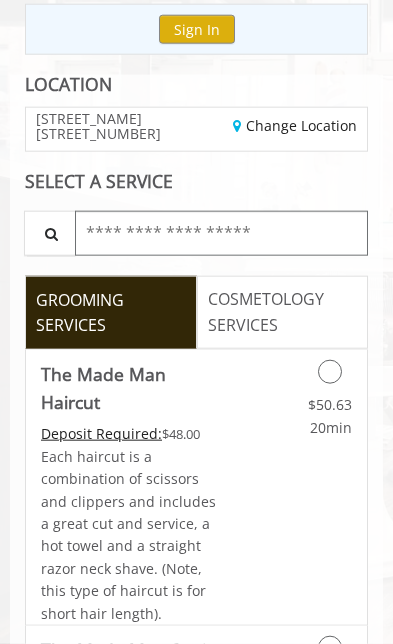 click at bounding box center [221, 233] 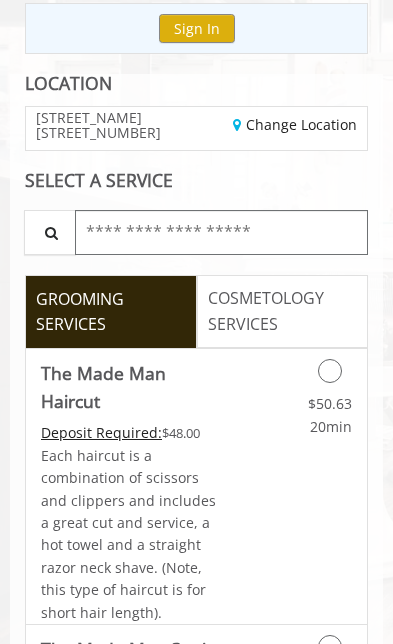 scroll, scrollTop: 325, scrollLeft: 0, axis: vertical 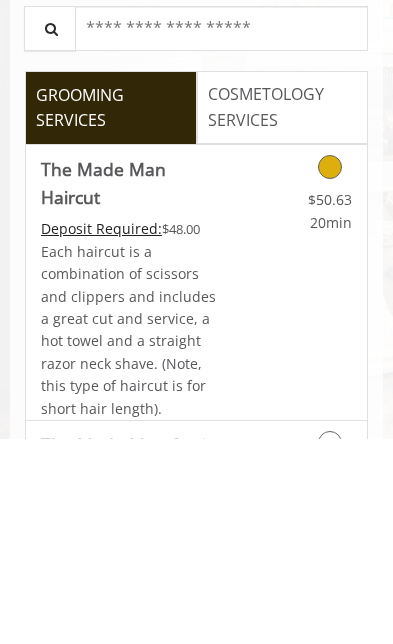 click at bounding box center [330, 372] 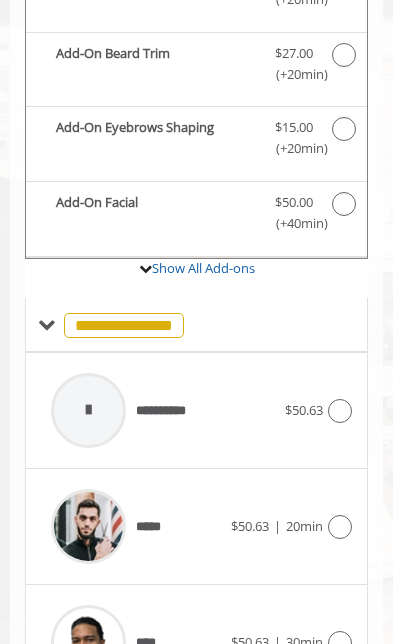 scroll, scrollTop: 887, scrollLeft: 0, axis: vertical 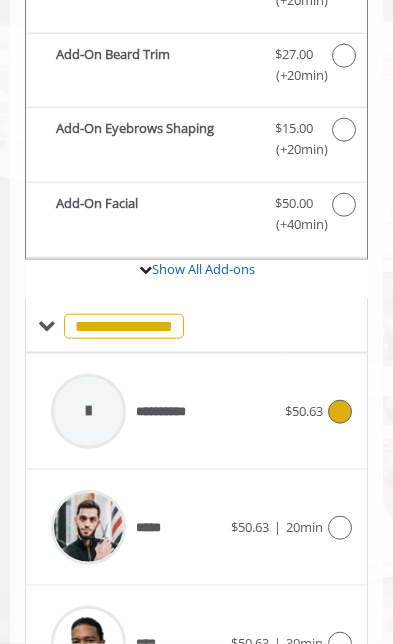click at bounding box center (337, 412) 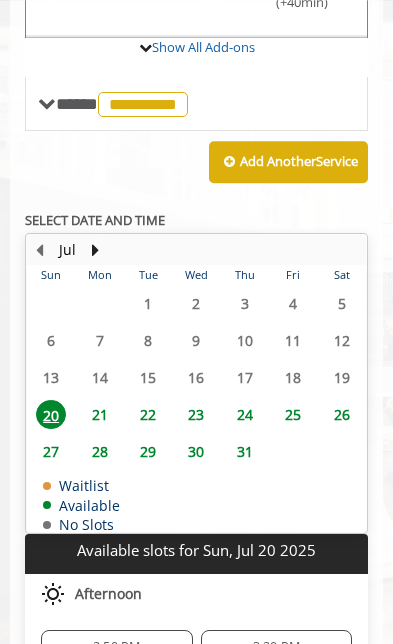 scroll, scrollTop: 1136, scrollLeft: 0, axis: vertical 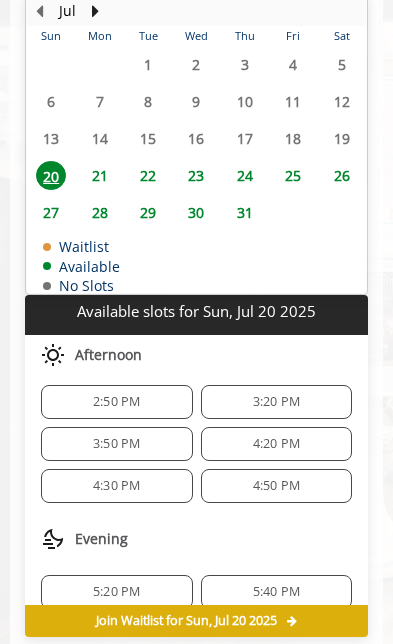 click on "3:50 PM" 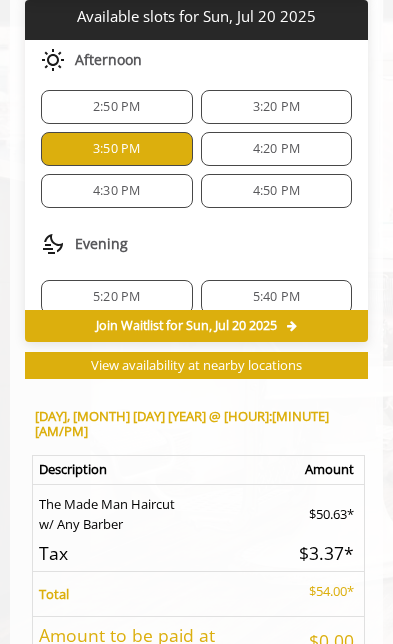 scroll, scrollTop: 1856, scrollLeft: 0, axis: vertical 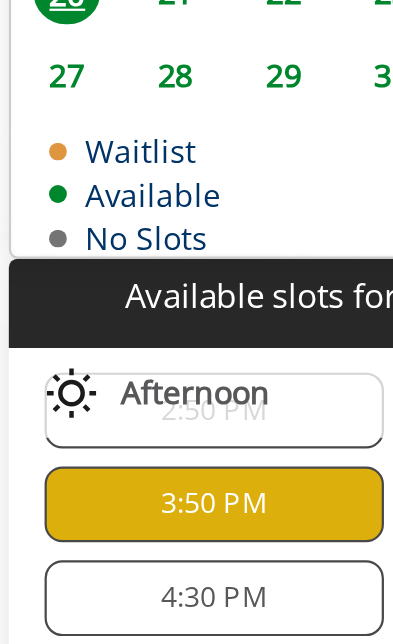 click on "3:50 PM" 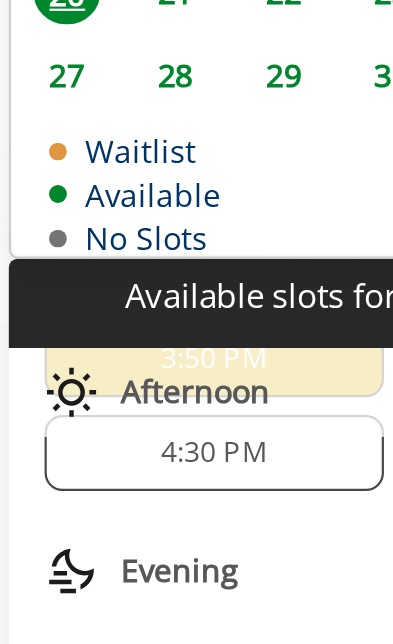 scroll, scrollTop: 110, scrollLeft: 0, axis: vertical 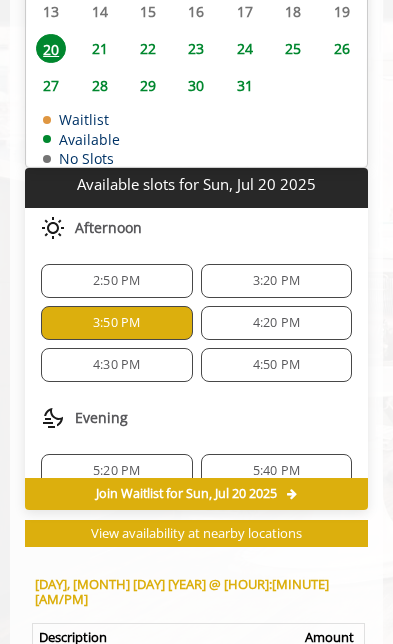 click on "21" 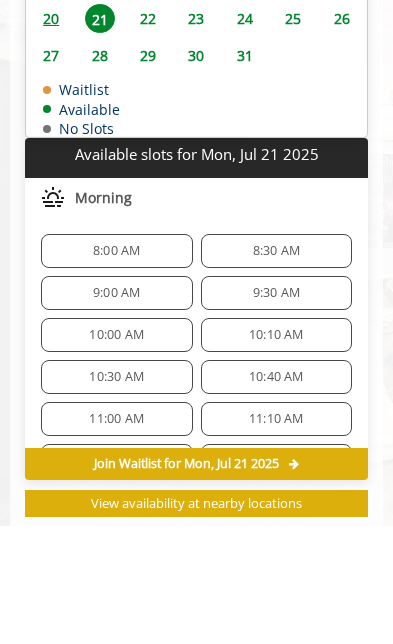 scroll, scrollTop: 1417, scrollLeft: 0, axis: vertical 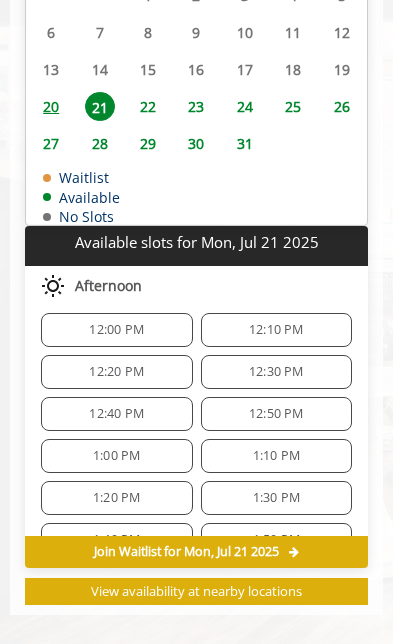 click on "12:20 PM" 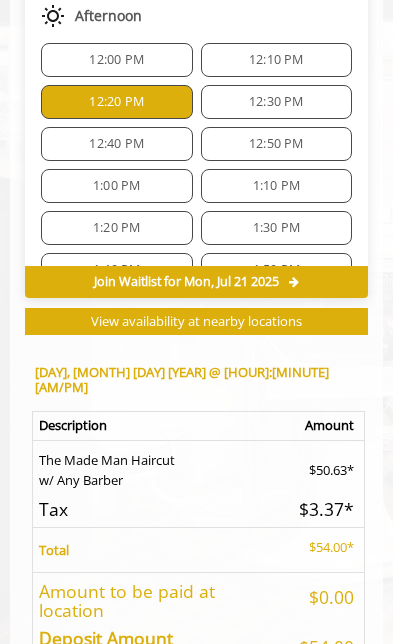 scroll, scrollTop: 1856, scrollLeft: 0, axis: vertical 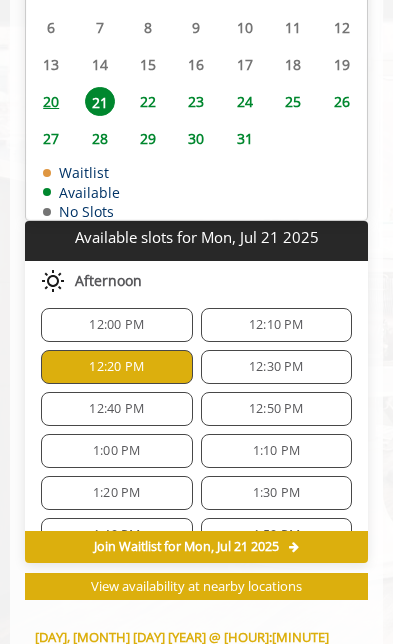 click on "Join Waitlist  for Mon, Jul 21 2025" 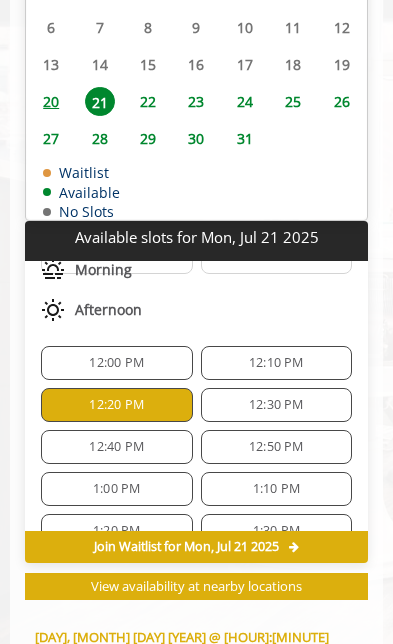 scroll, scrollTop: 285, scrollLeft: 0, axis: vertical 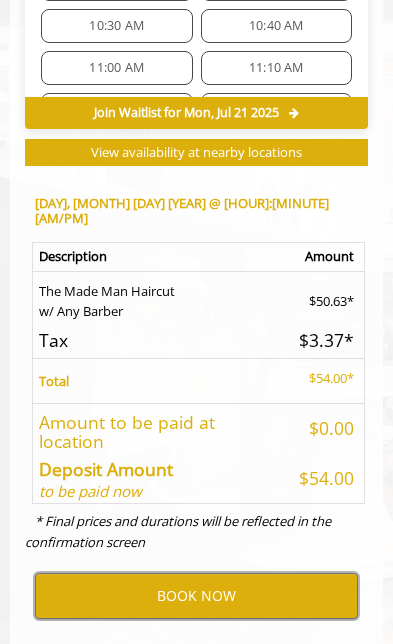 click on "BOOK NOW" at bounding box center (196, 596) 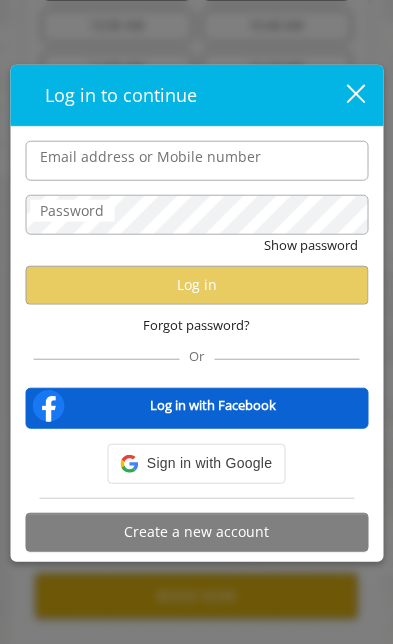 scroll, scrollTop: 1846, scrollLeft: 0, axis: vertical 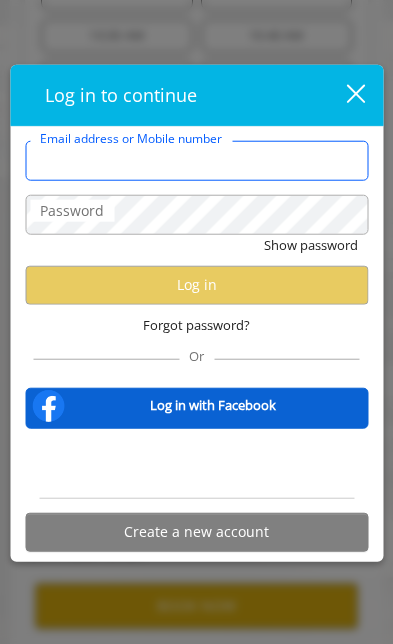 type on "**********" 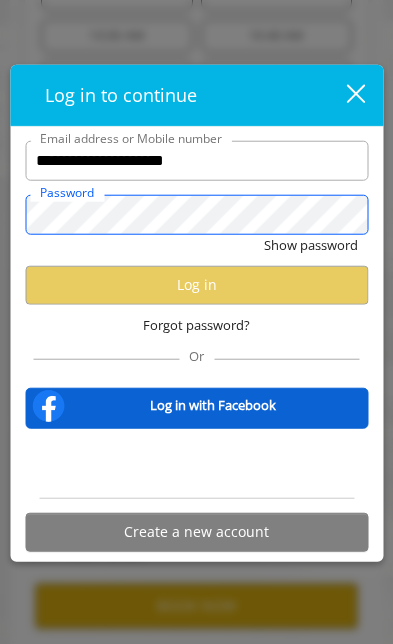 scroll, scrollTop: 0, scrollLeft: 0, axis: both 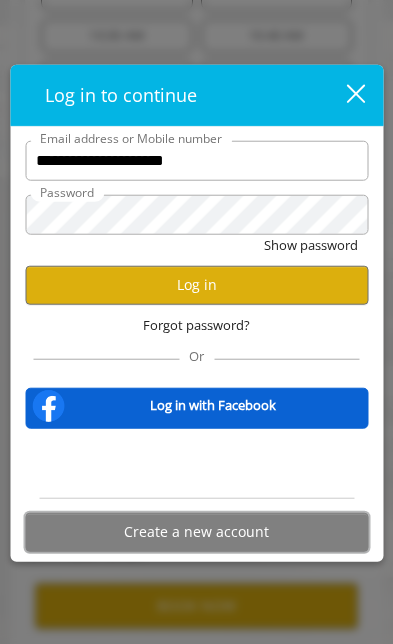 click on "Create a new account" at bounding box center (196, 531) 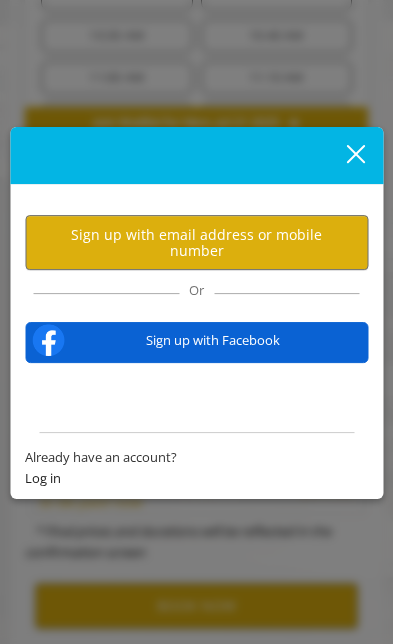 click on "Sign up with email address or mobile number" at bounding box center (196, 242) 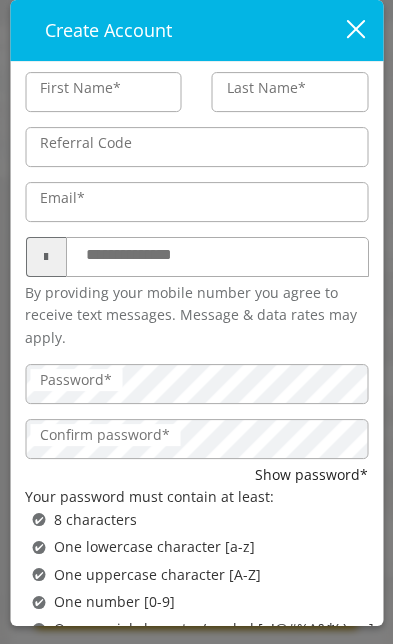 scroll, scrollTop: 1764, scrollLeft: 0, axis: vertical 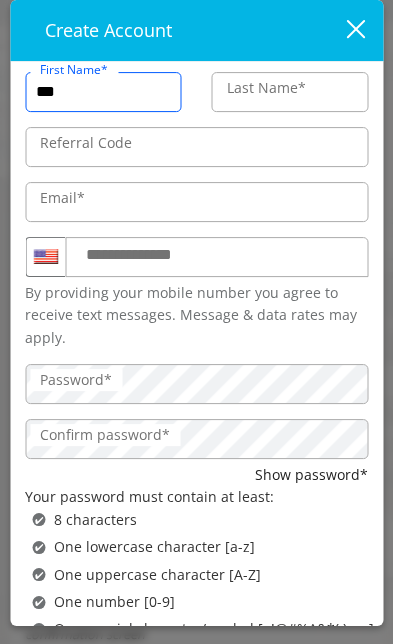 type on "****" 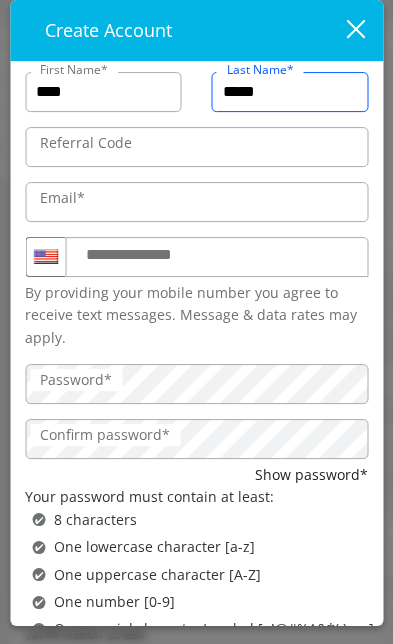type on "******" 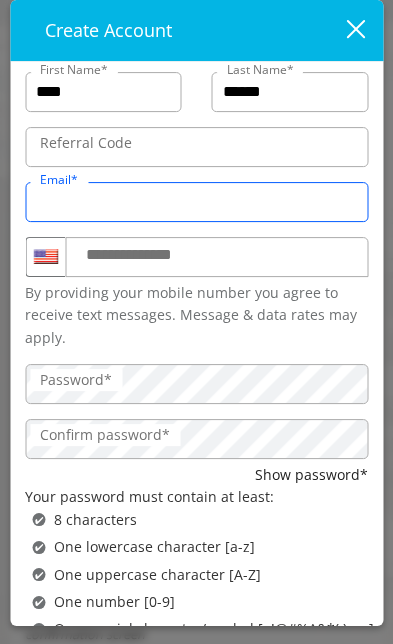 click on "Email*" at bounding box center [196, 202] 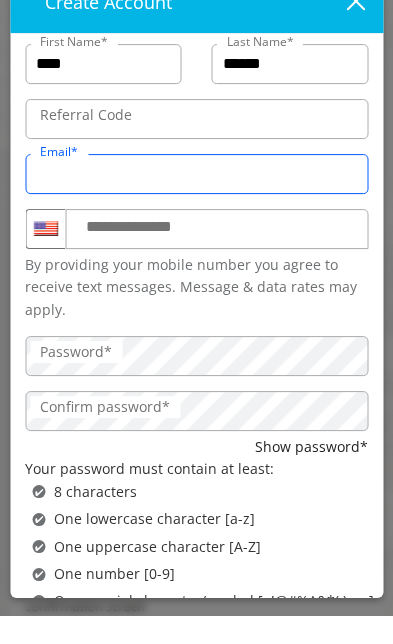 type on "**********" 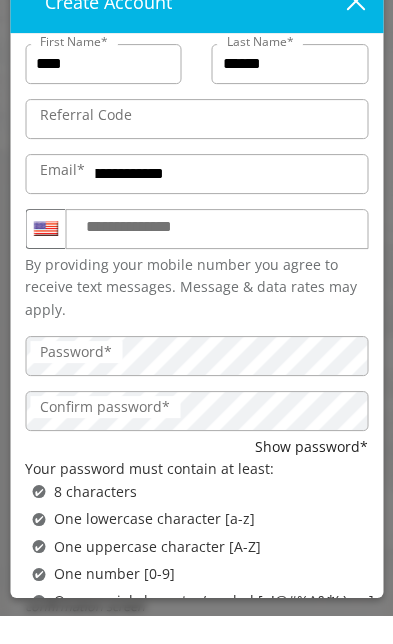 scroll, scrollTop: 1792, scrollLeft: 0, axis: vertical 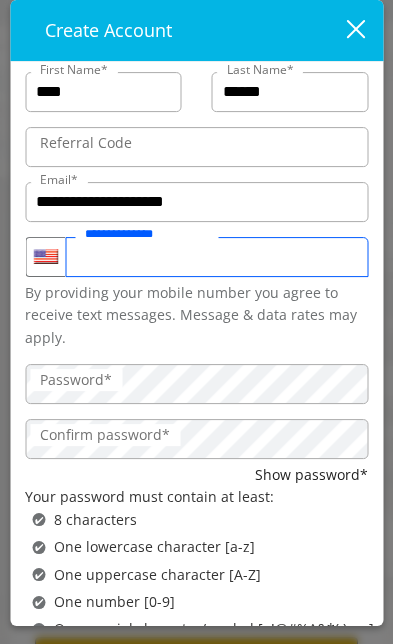 click on "**********" at bounding box center (216, 257) 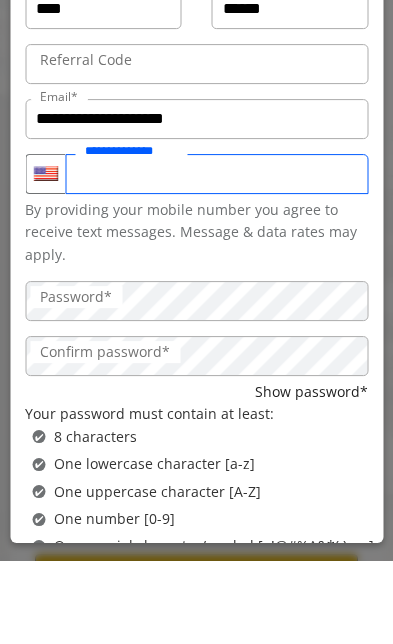 type on "**********" 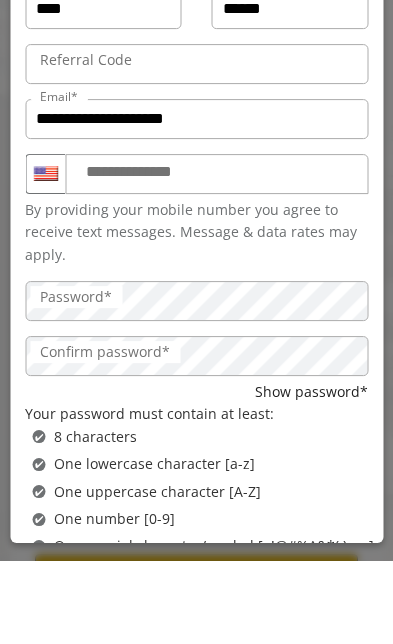 scroll, scrollTop: 1856, scrollLeft: 0, axis: vertical 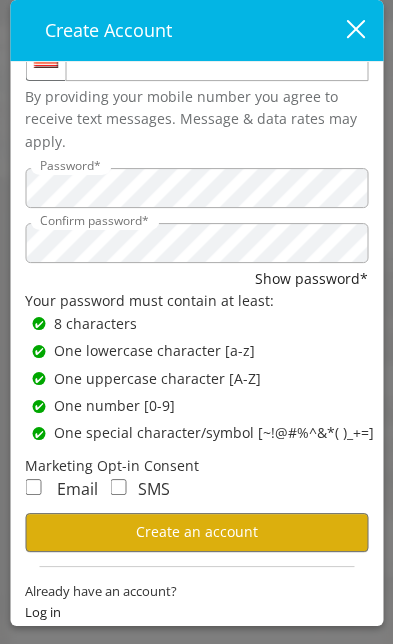 click on "Create an account" at bounding box center [197, 531] 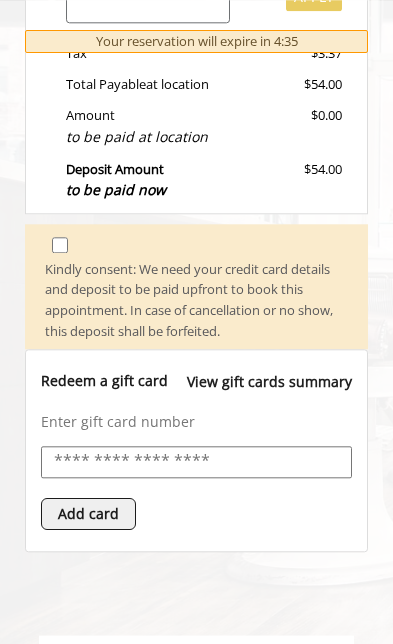 scroll, scrollTop: 945, scrollLeft: 0, axis: vertical 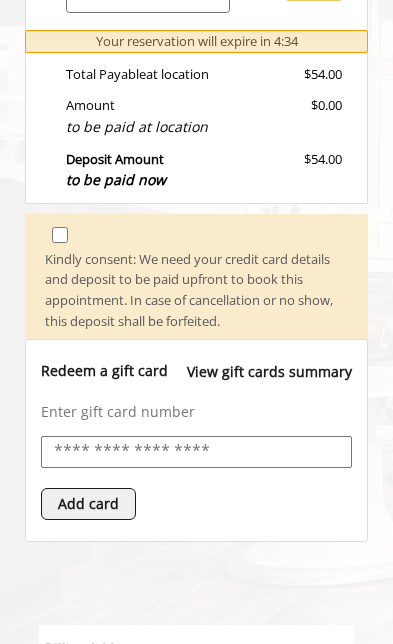 click at bounding box center (196, 452) 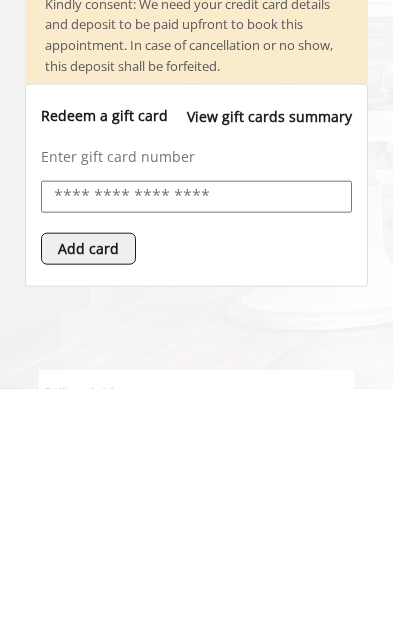 click at bounding box center (196, 452) 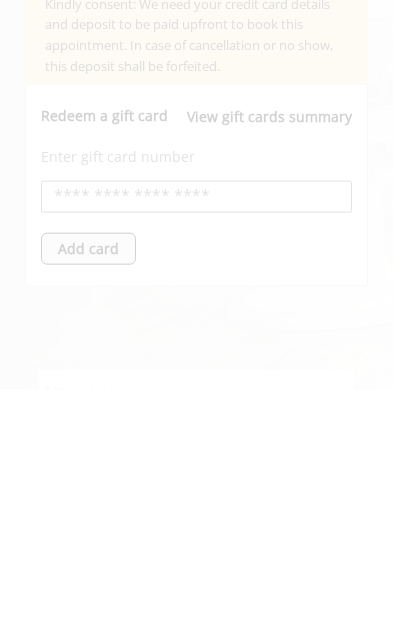 scroll, scrollTop: 1203, scrollLeft: 0, axis: vertical 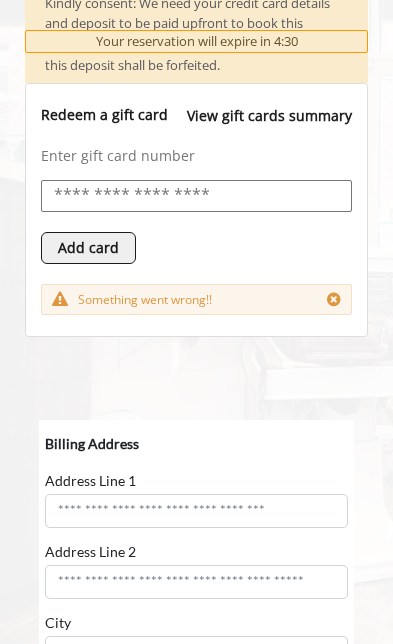 click at bounding box center (196, 196) 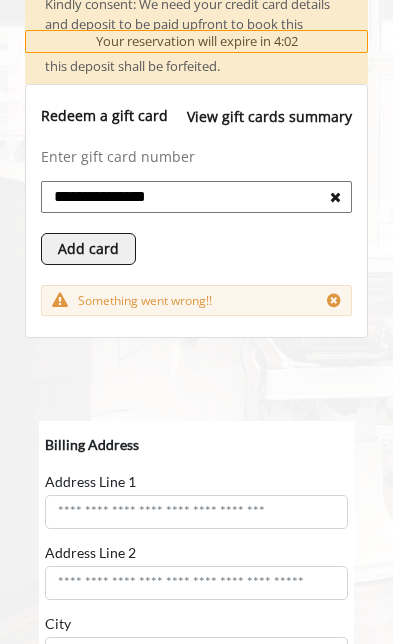 type on "**********" 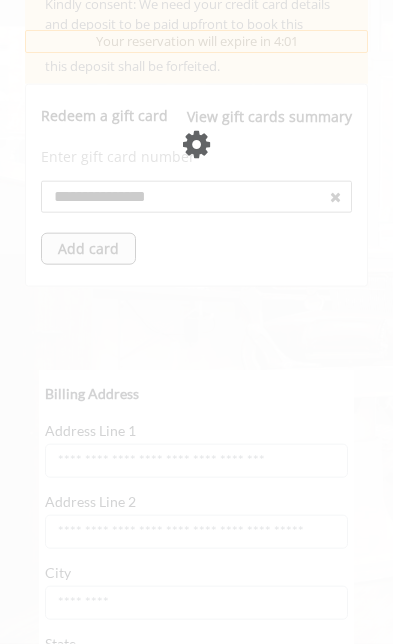 scroll, scrollTop: 1203, scrollLeft: 0, axis: vertical 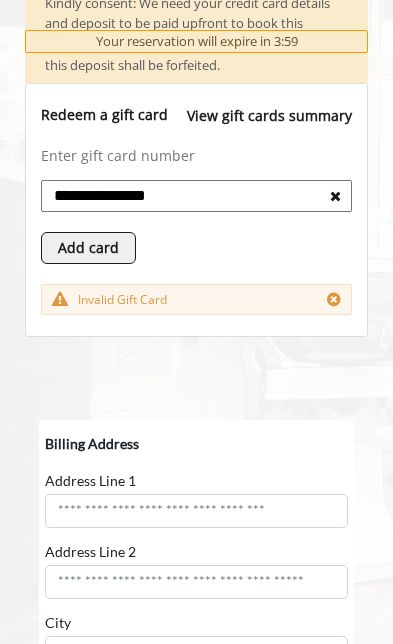 click on "**********" at bounding box center [191, 196] 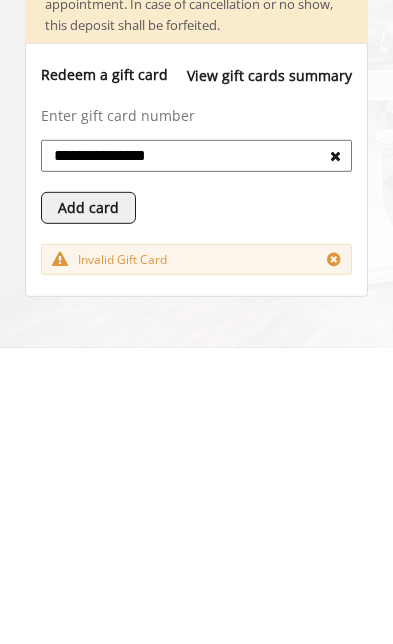 scroll, scrollTop: 999, scrollLeft: 0, axis: vertical 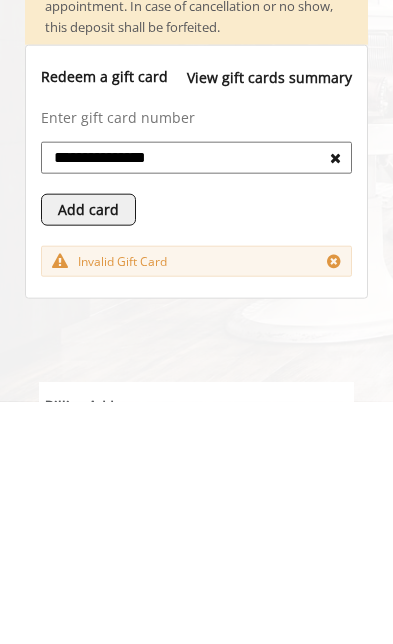 click at bounding box center [335, 400] 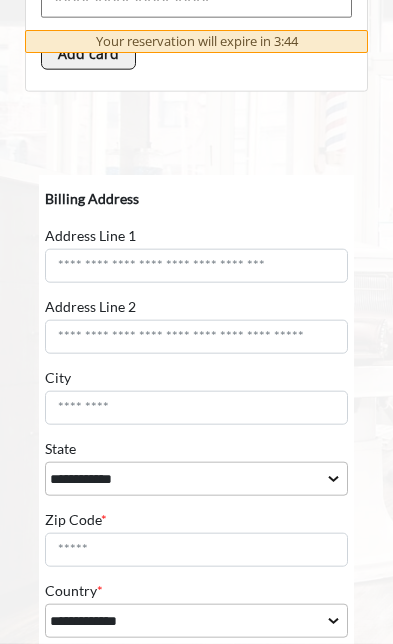 scroll, scrollTop: 1420, scrollLeft: 0, axis: vertical 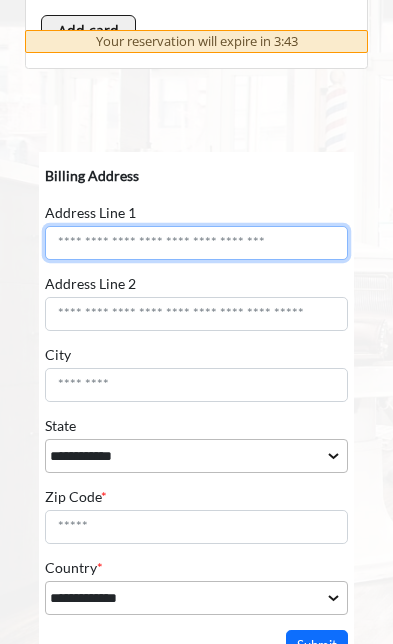 click on "Address Line 1" at bounding box center [196, 242] 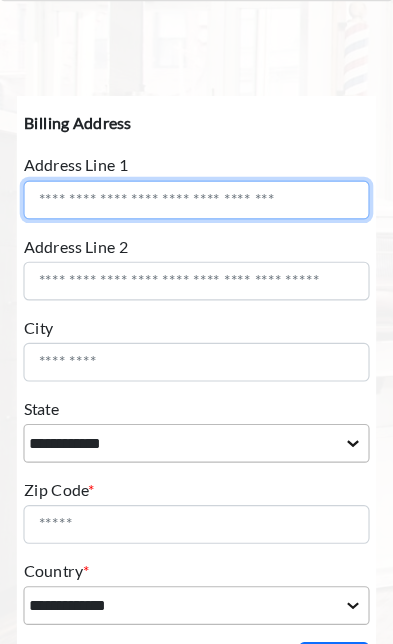 type on "**********" 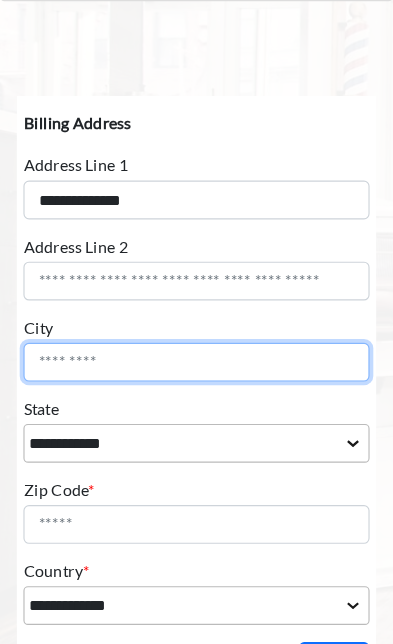 type on "*******" 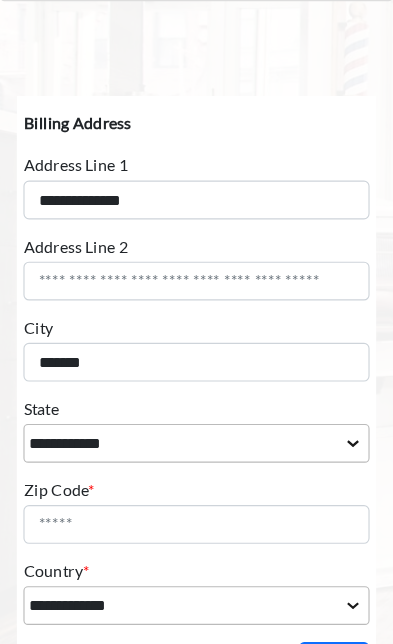 select on "**" 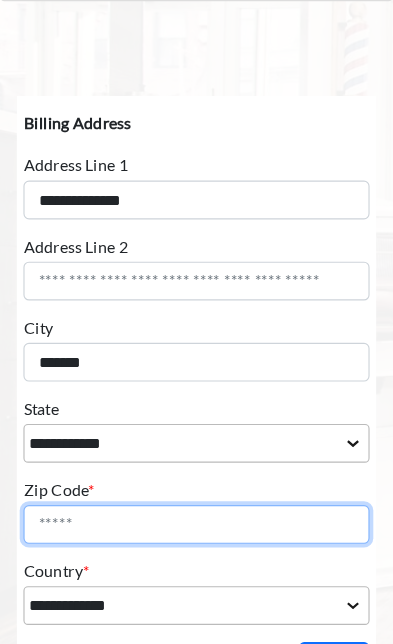 type on "*****" 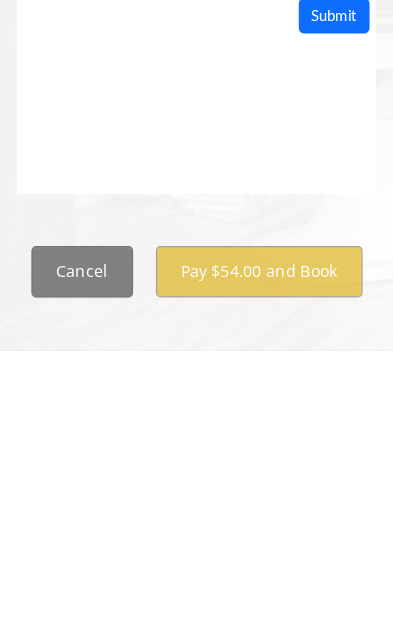 scroll, scrollTop: 1715, scrollLeft: 0, axis: vertical 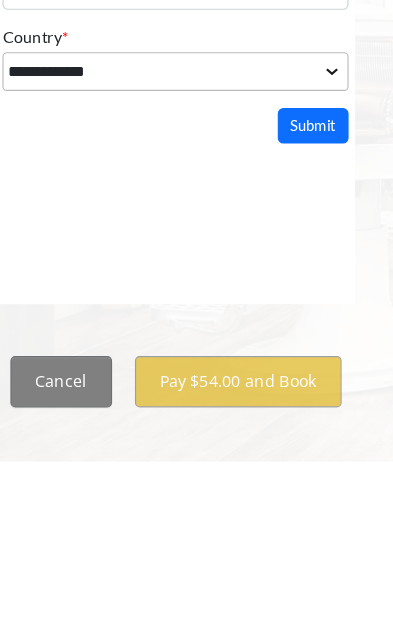 click on "Submit" at bounding box center [274, 55] 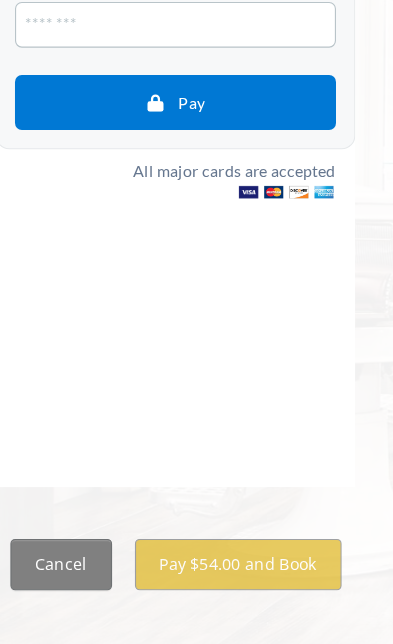 click on "Pay" at bounding box center [167, 59] 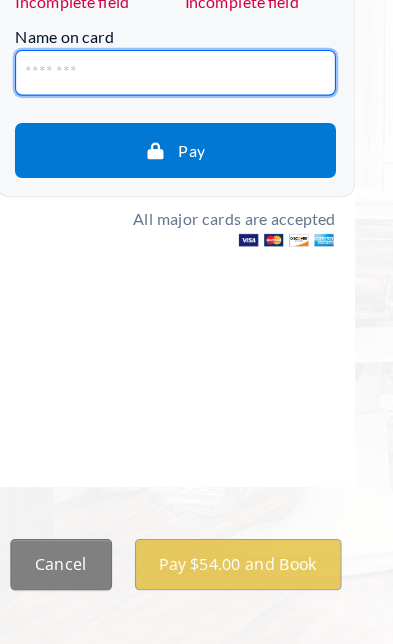 click on "Name on card" at bounding box center (153, 33) 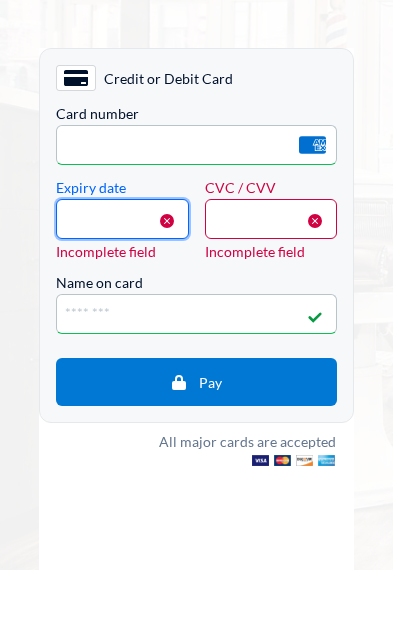 scroll, scrollTop: 1524, scrollLeft: 0, axis: vertical 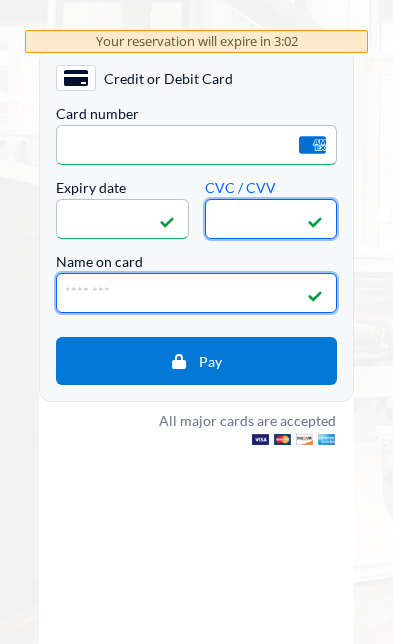 click on "Name on card" at bounding box center [196, 292] 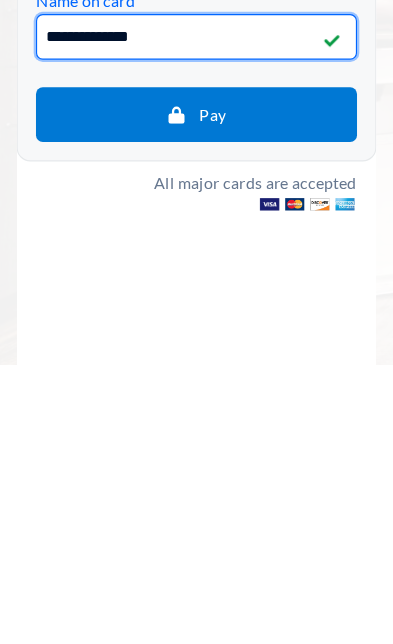 type on "**********" 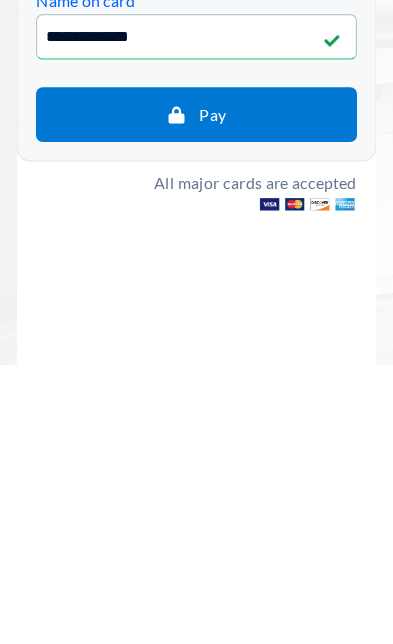 click on "Pay" at bounding box center [187, 71] 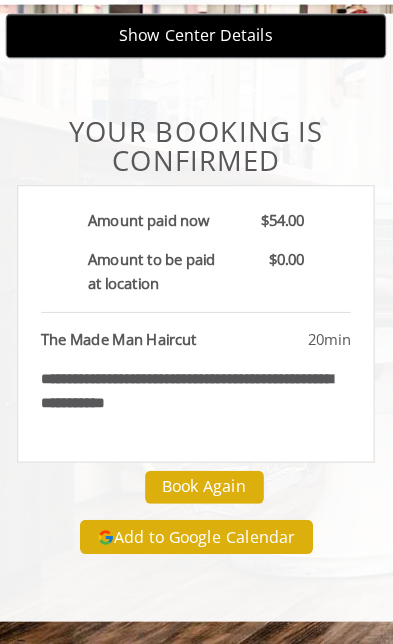 scroll, scrollTop: 0, scrollLeft: 0, axis: both 